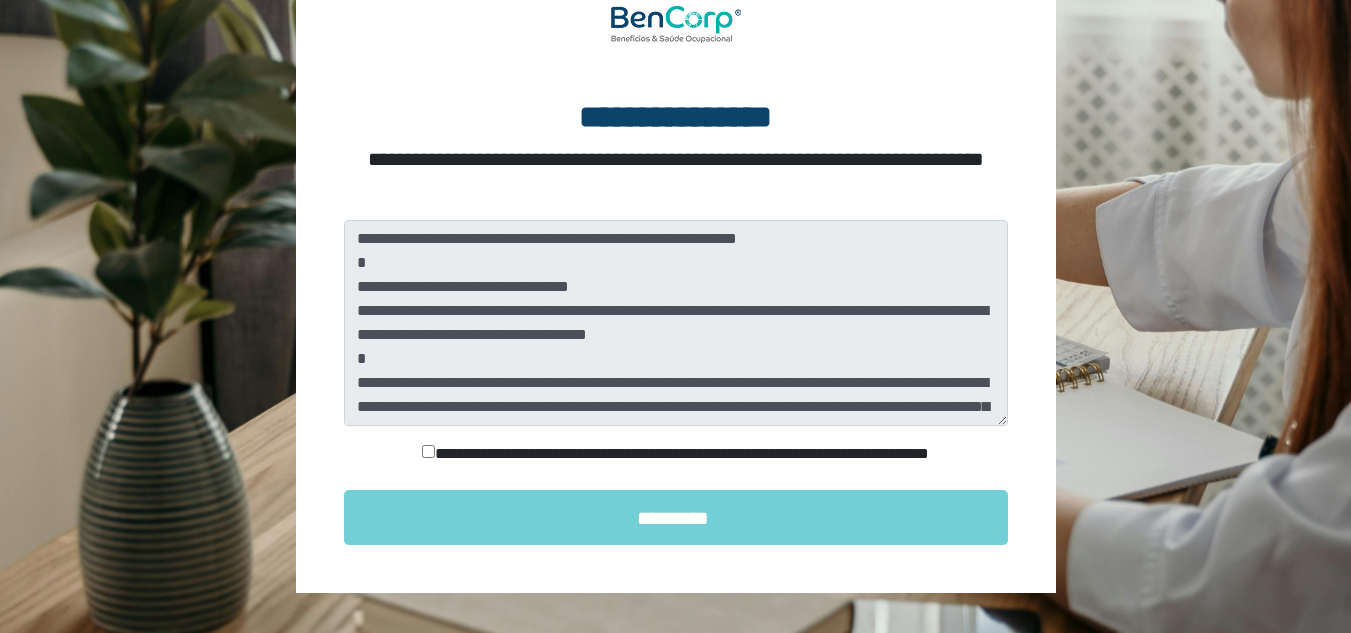 scroll, scrollTop: 200, scrollLeft: 0, axis: vertical 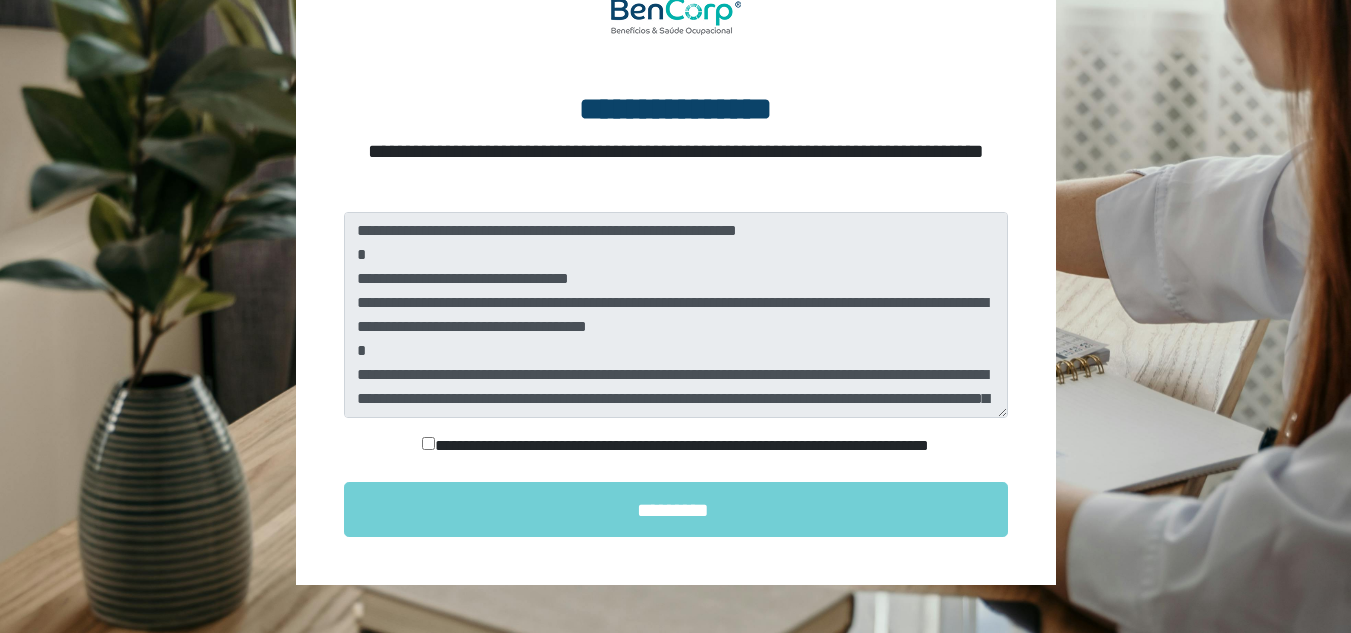 click on "**********" at bounding box center (676, 446) 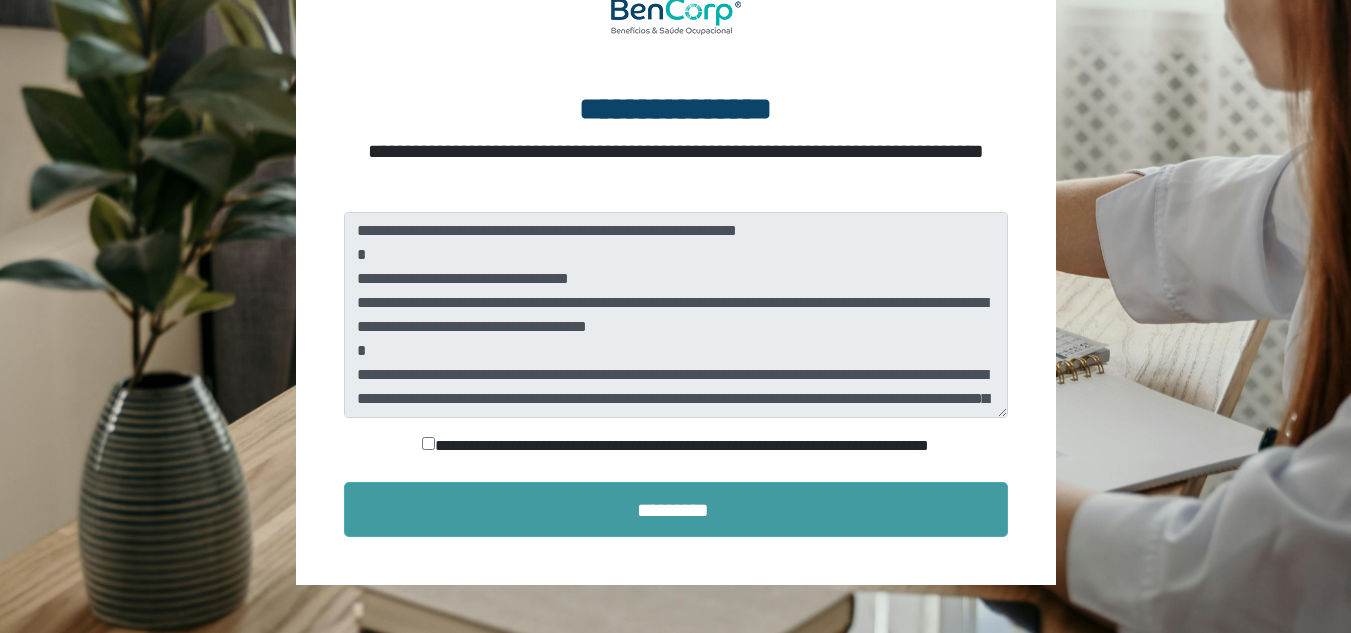 click on "*********" at bounding box center [676, 509] 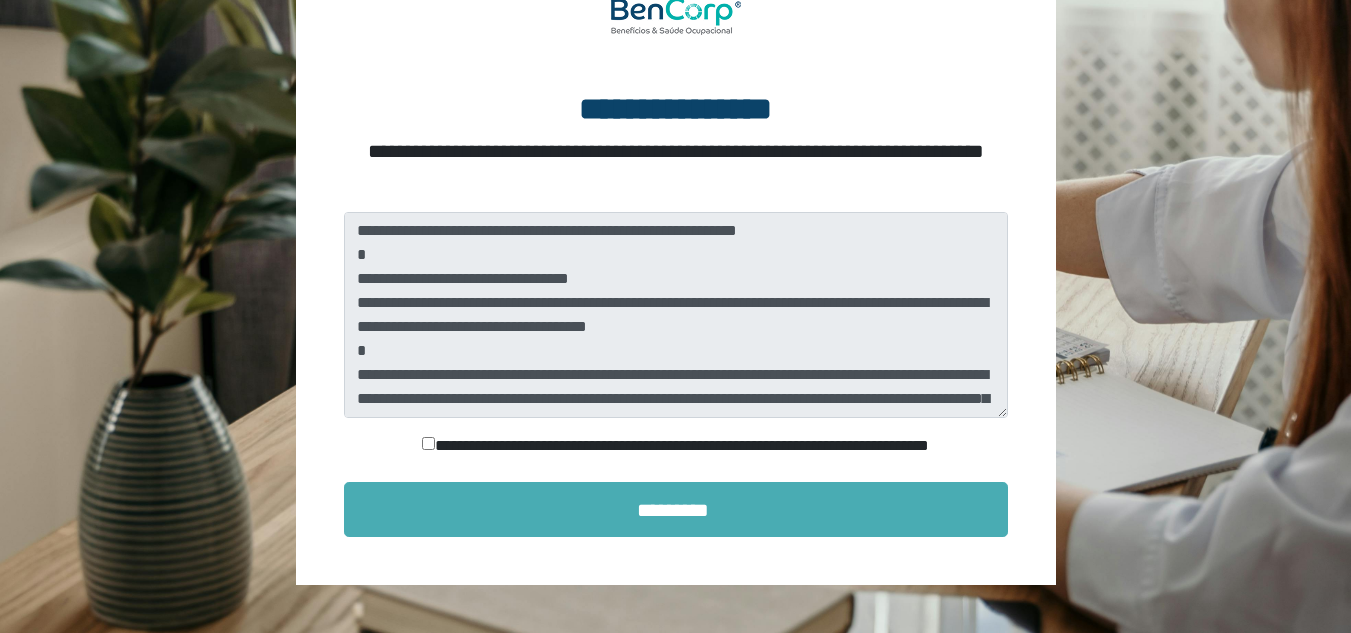 scroll, scrollTop: 109, scrollLeft: 0, axis: vertical 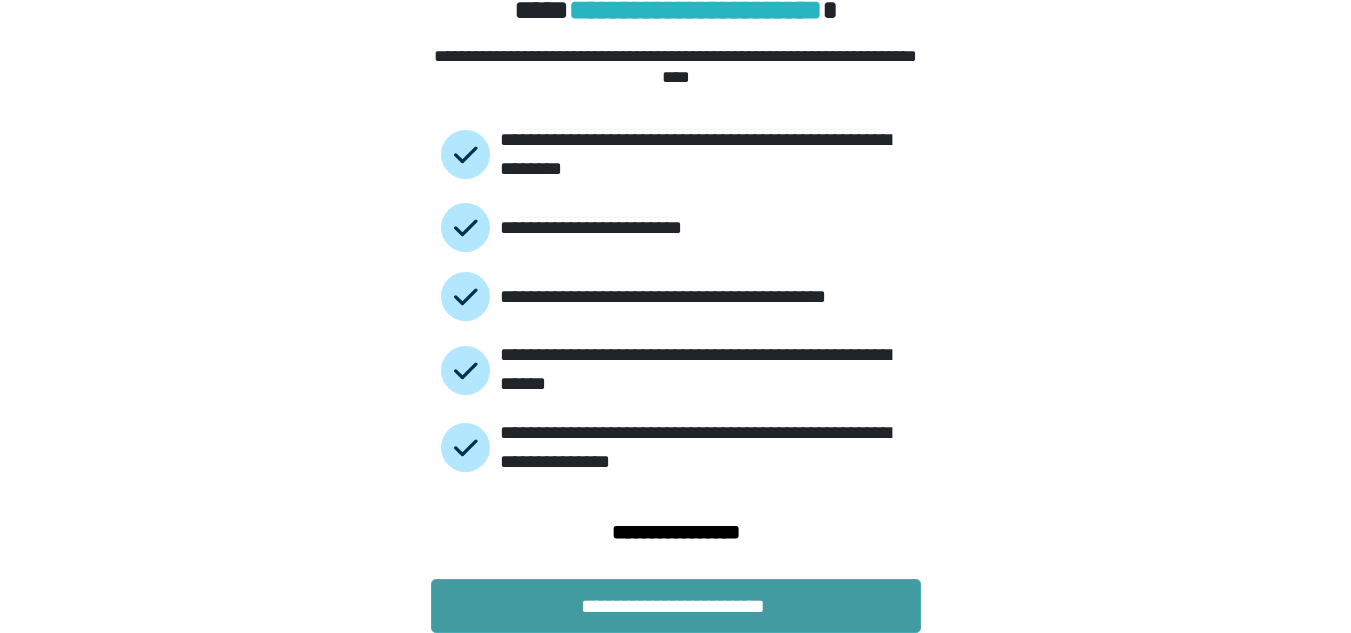 click on "**********" at bounding box center [676, 606] 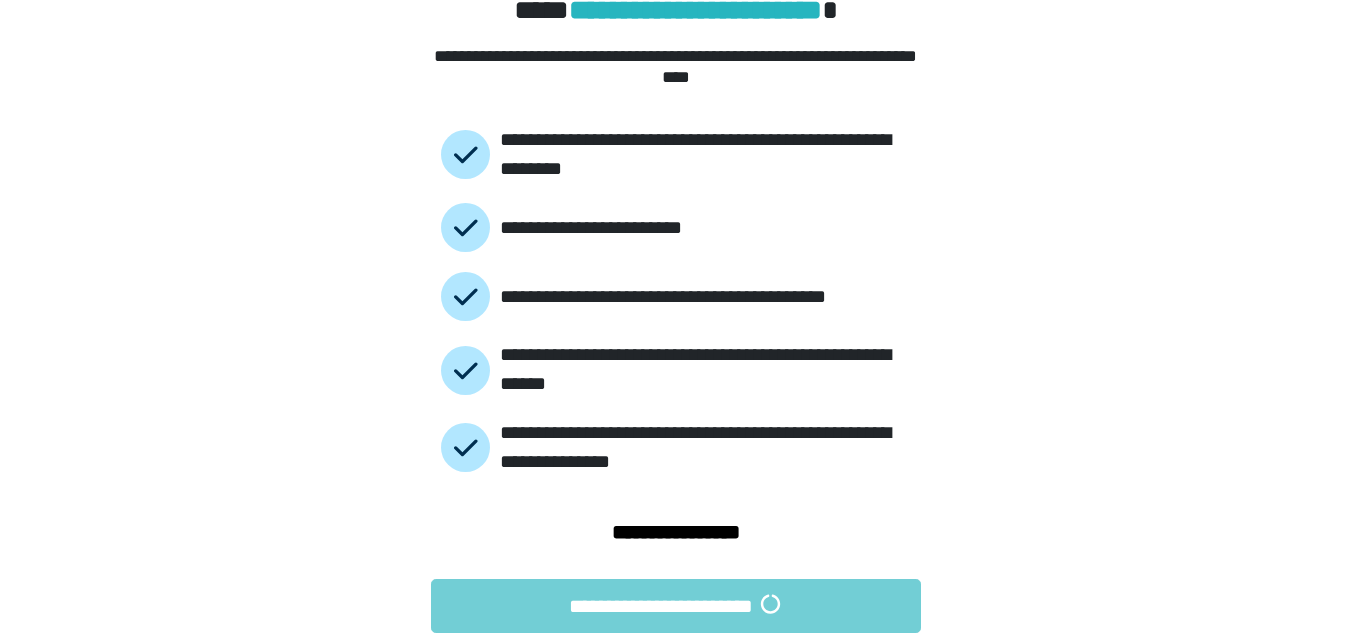 scroll, scrollTop: 0, scrollLeft: 0, axis: both 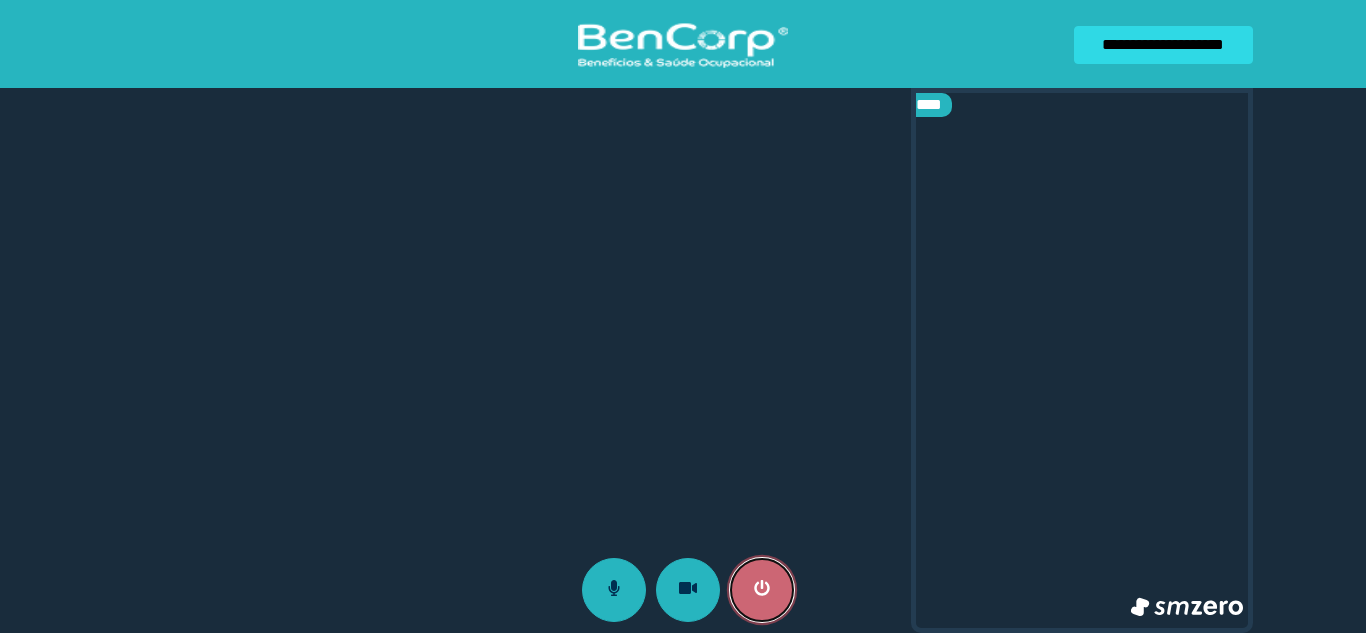 click 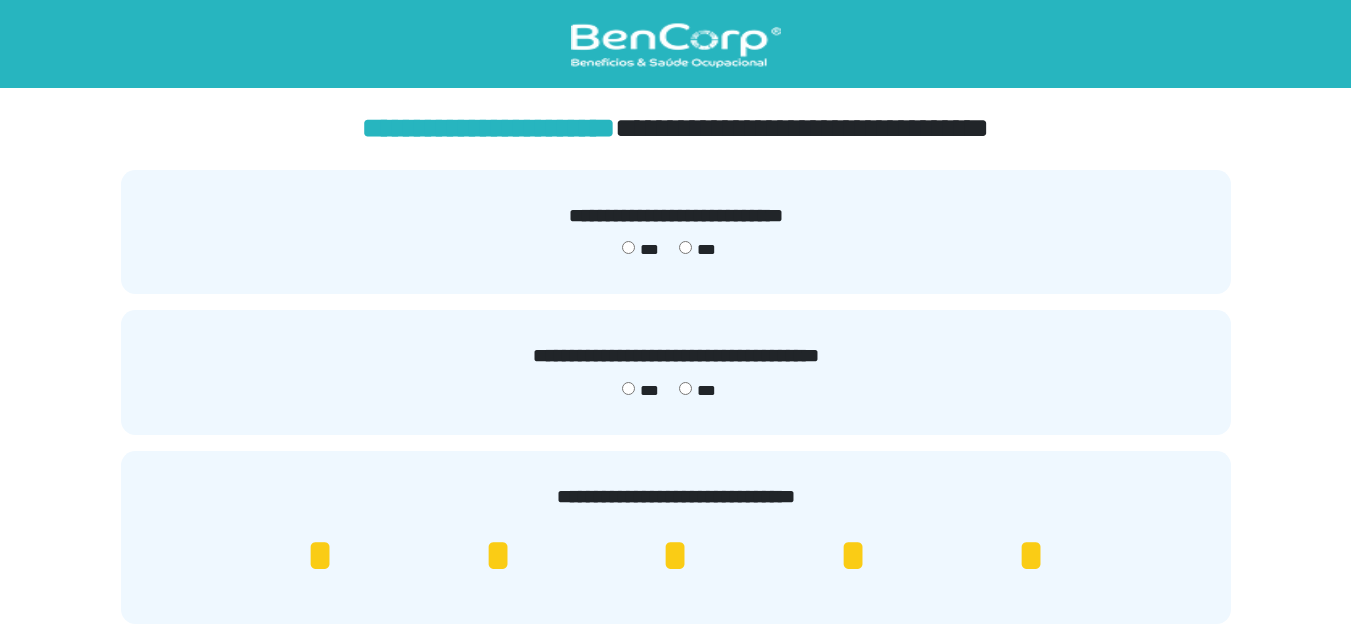 drag, startPoint x: 635, startPoint y: 247, endPoint x: 642, endPoint y: 284, distance: 37.65634 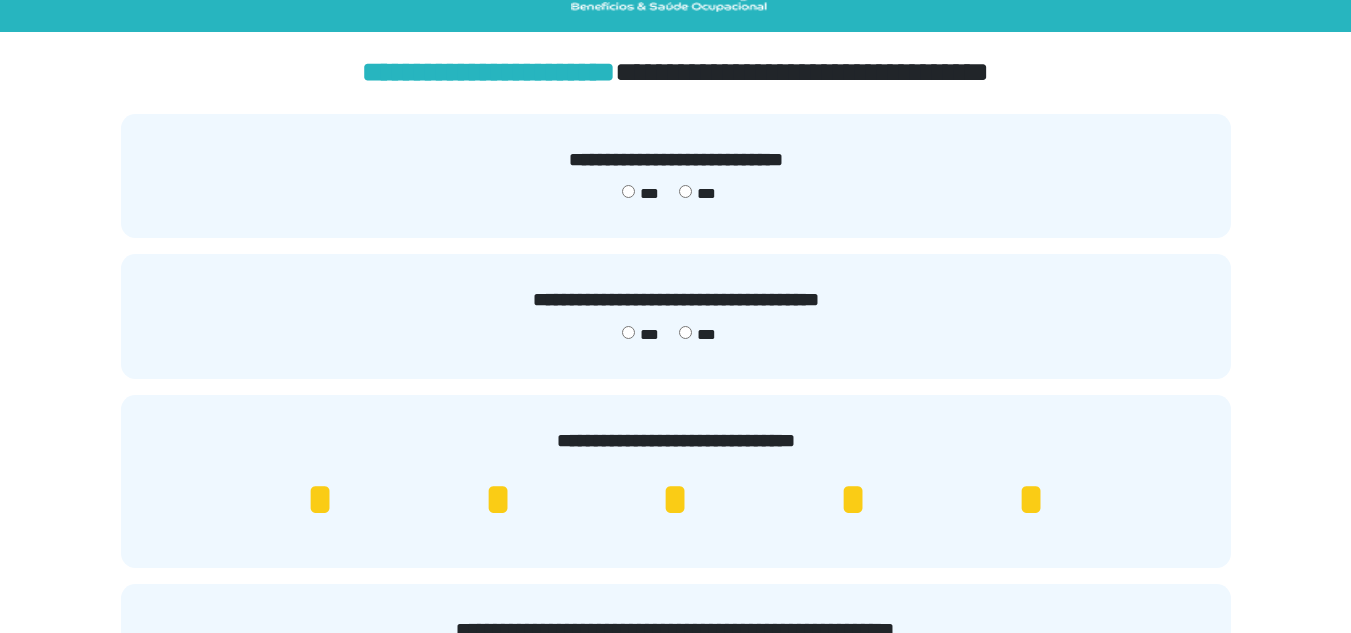 scroll, scrollTop: 200, scrollLeft: 0, axis: vertical 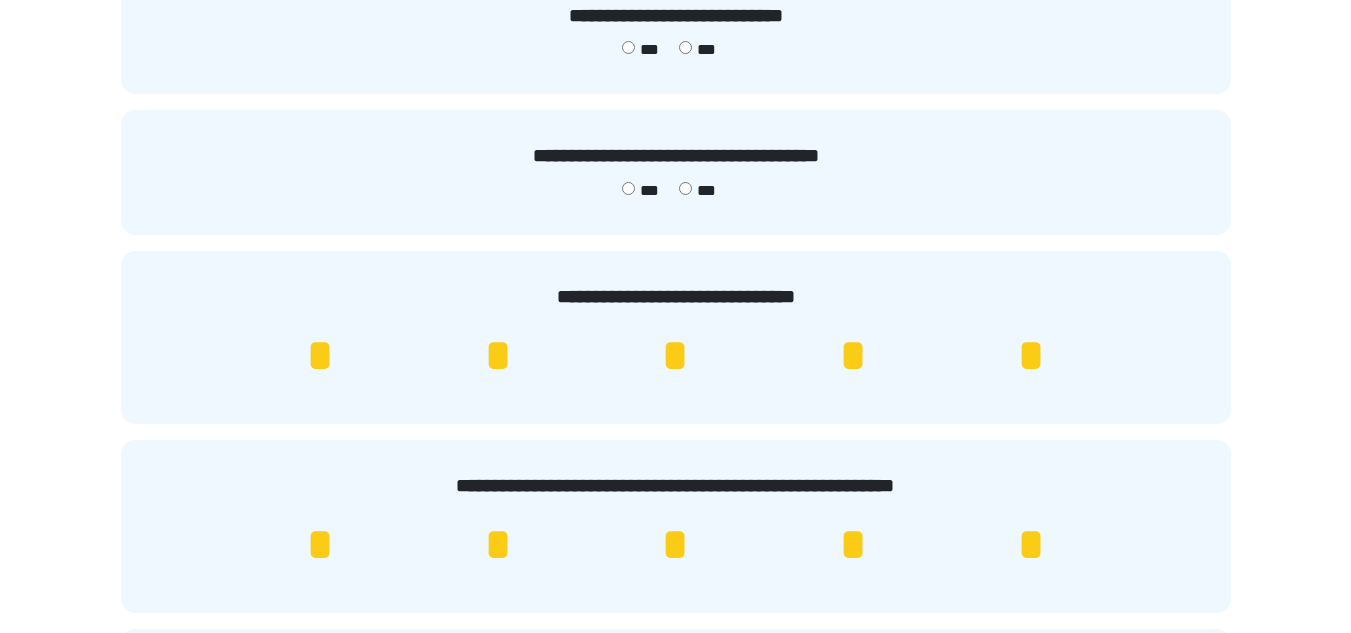drag, startPoint x: 1027, startPoint y: 363, endPoint x: 682, endPoint y: 400, distance: 346.9784 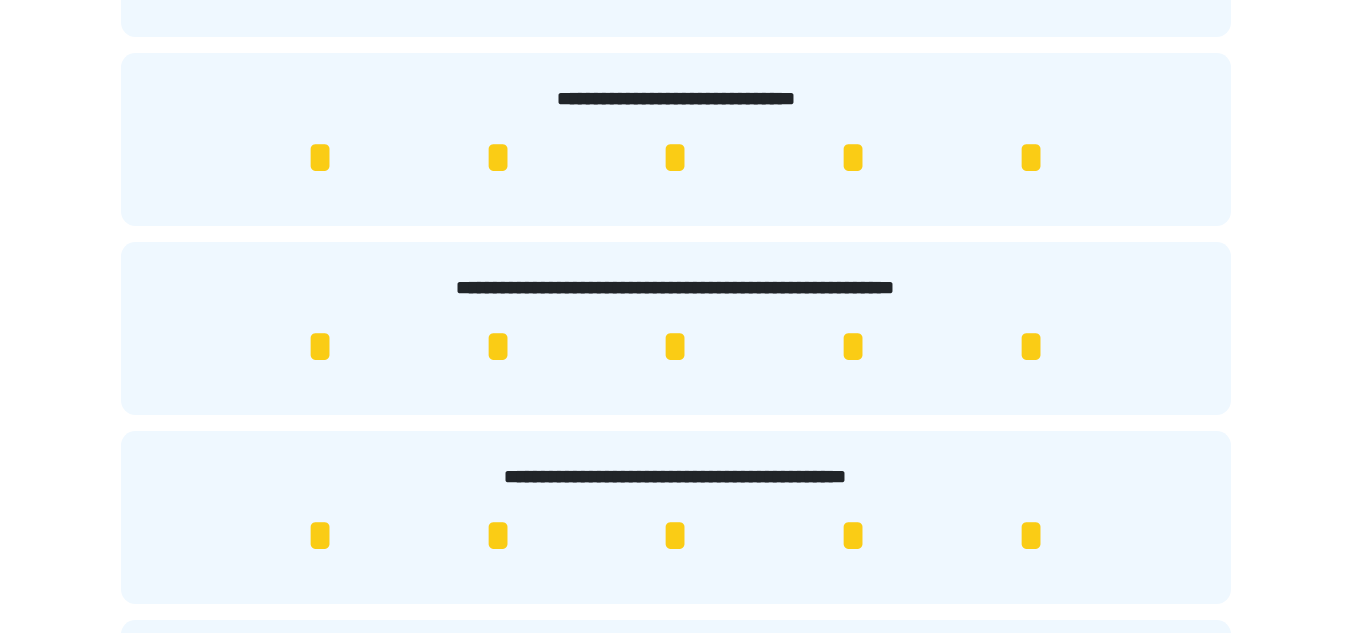 scroll, scrollTop: 400, scrollLeft: 0, axis: vertical 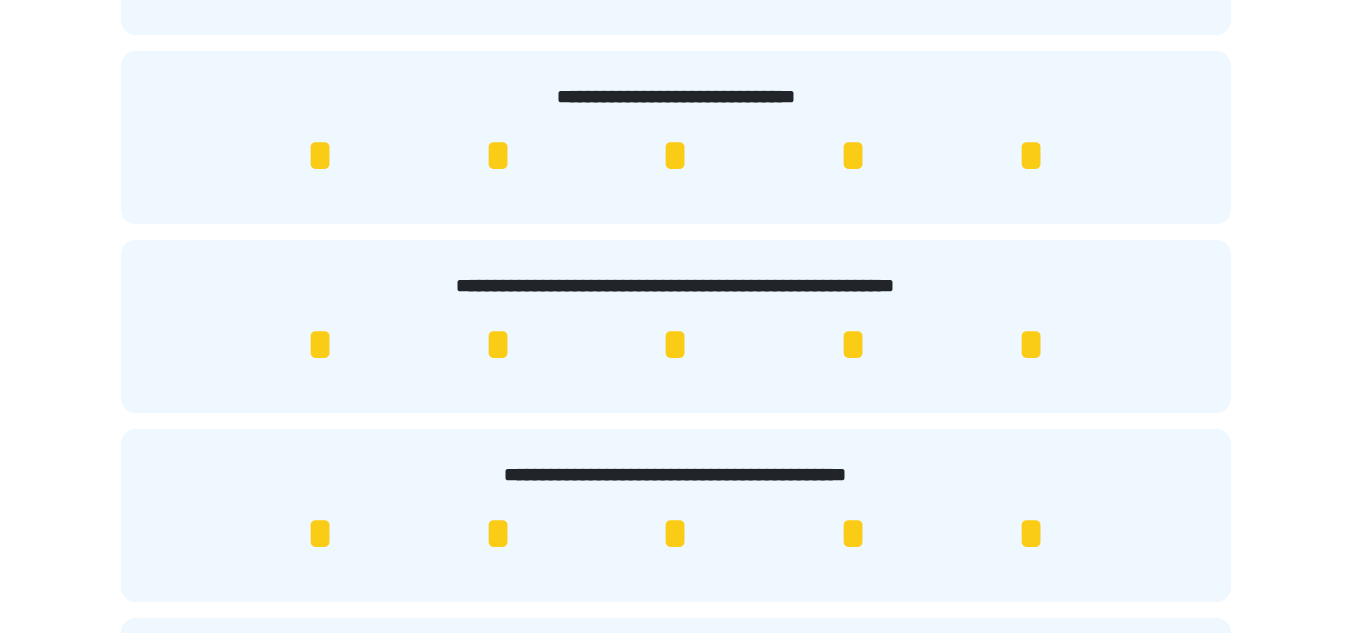 click on "*" at bounding box center (1031, 345) 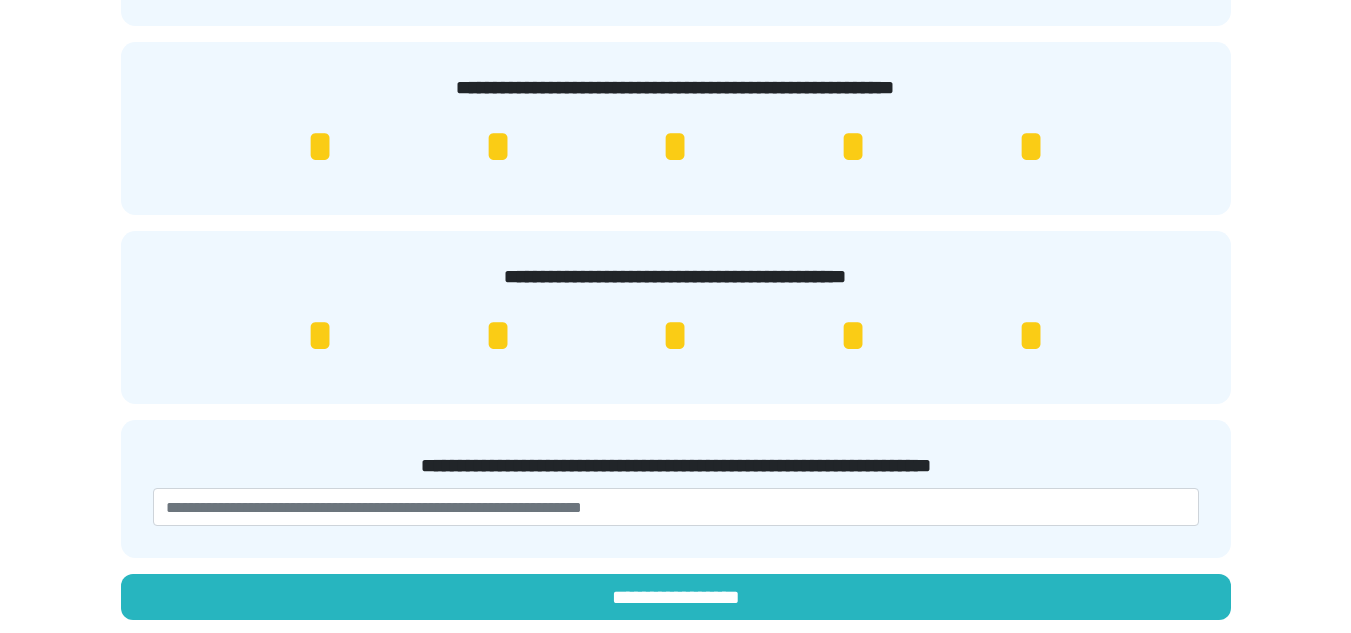 scroll, scrollTop: 600, scrollLeft: 0, axis: vertical 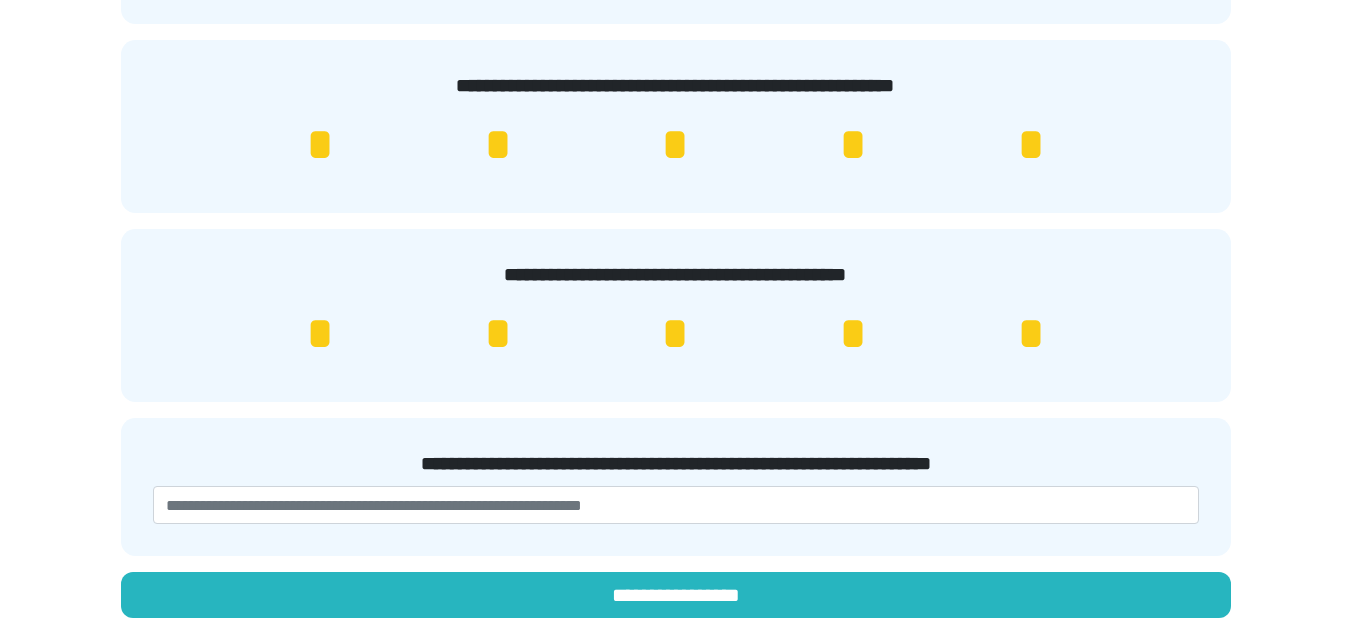 click on "*" at bounding box center [1031, 334] 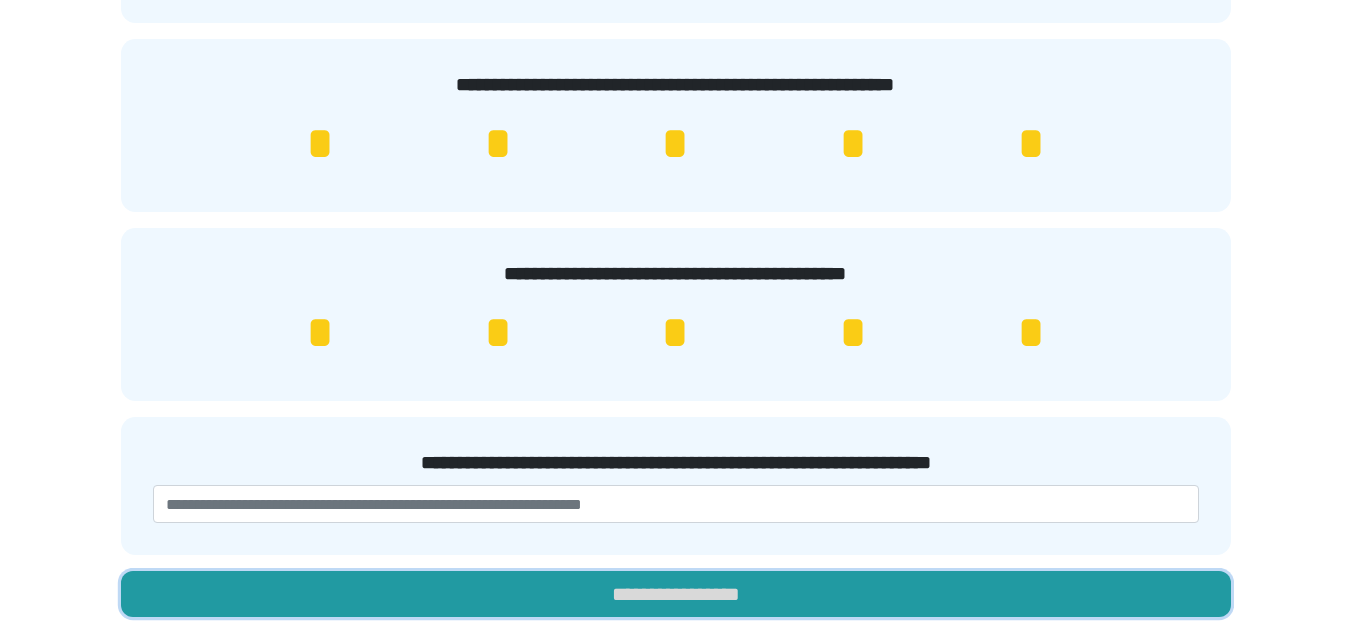 click on "**********" at bounding box center (676, 594) 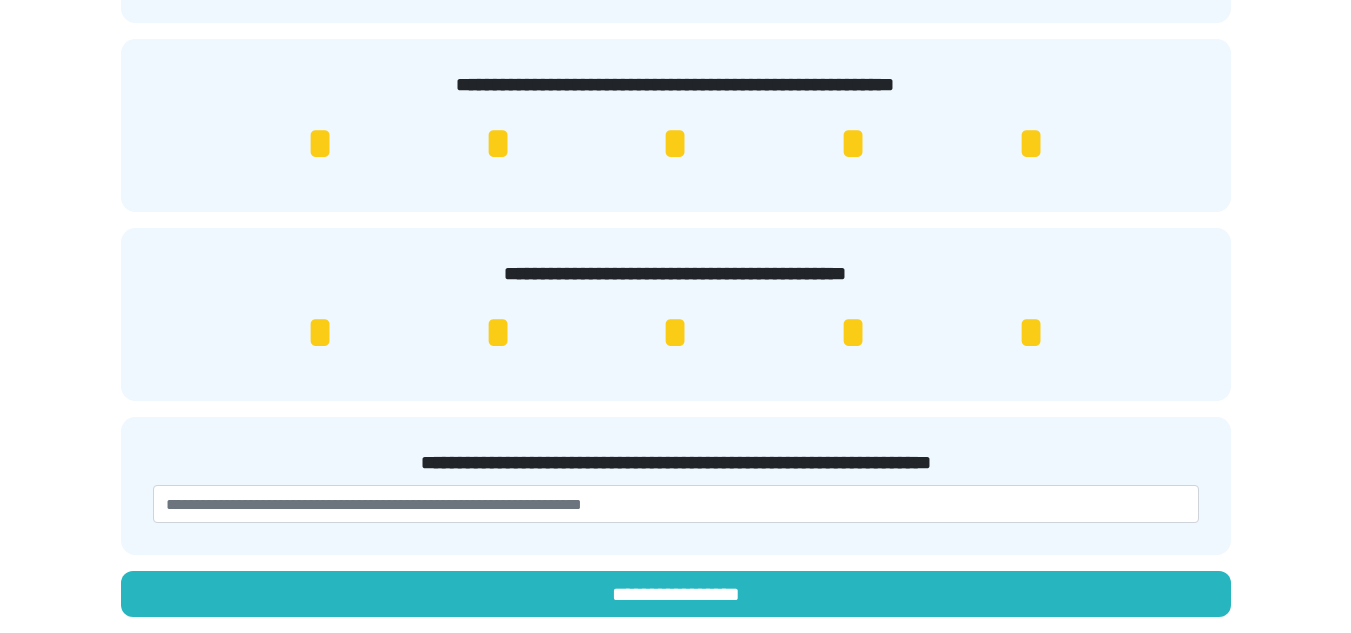 scroll, scrollTop: 0, scrollLeft: 0, axis: both 